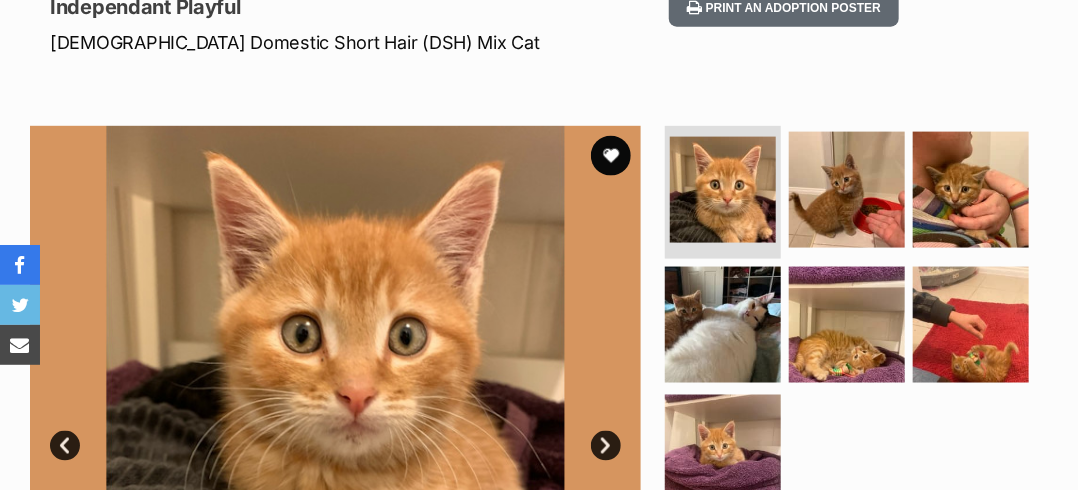 scroll, scrollTop: 928, scrollLeft: 0, axis: vertical 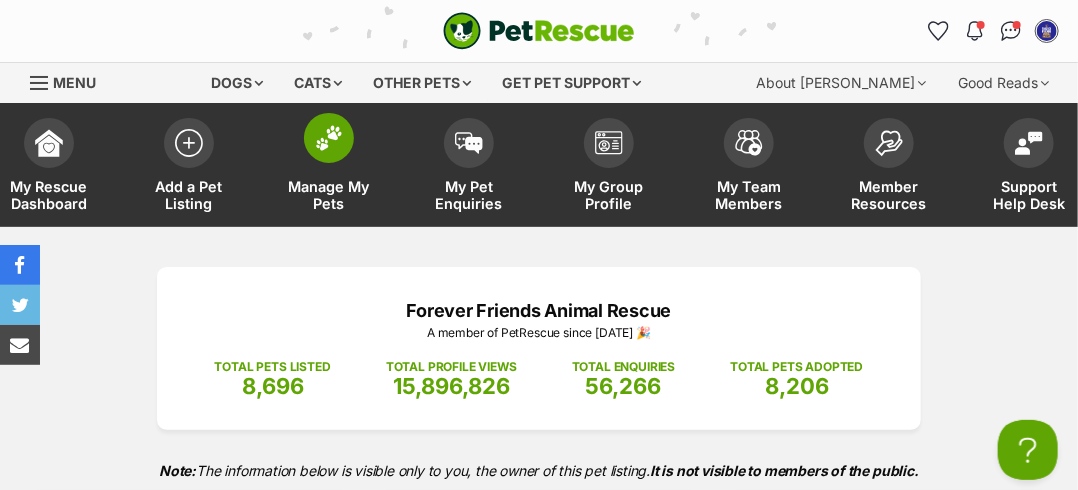 click at bounding box center (329, 138) 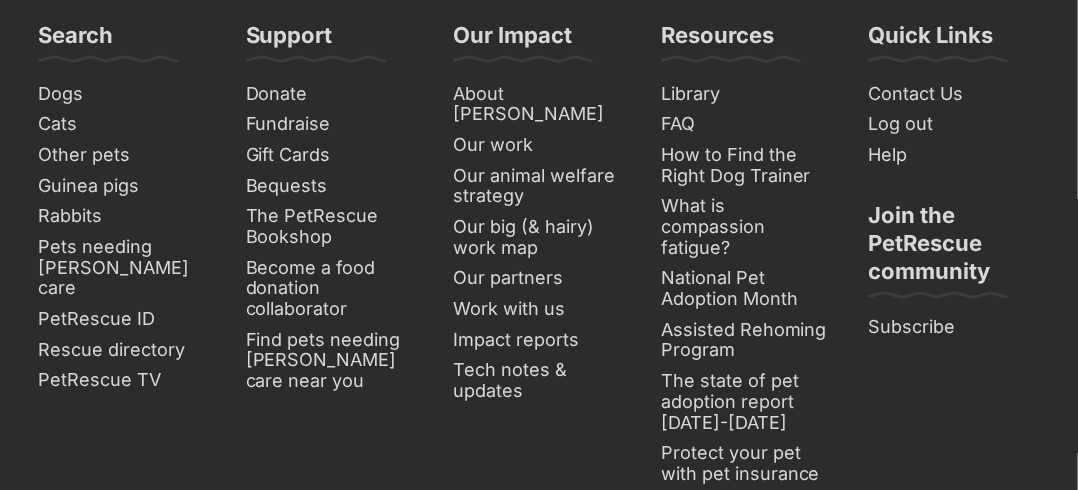 scroll, scrollTop: 2054, scrollLeft: 0, axis: vertical 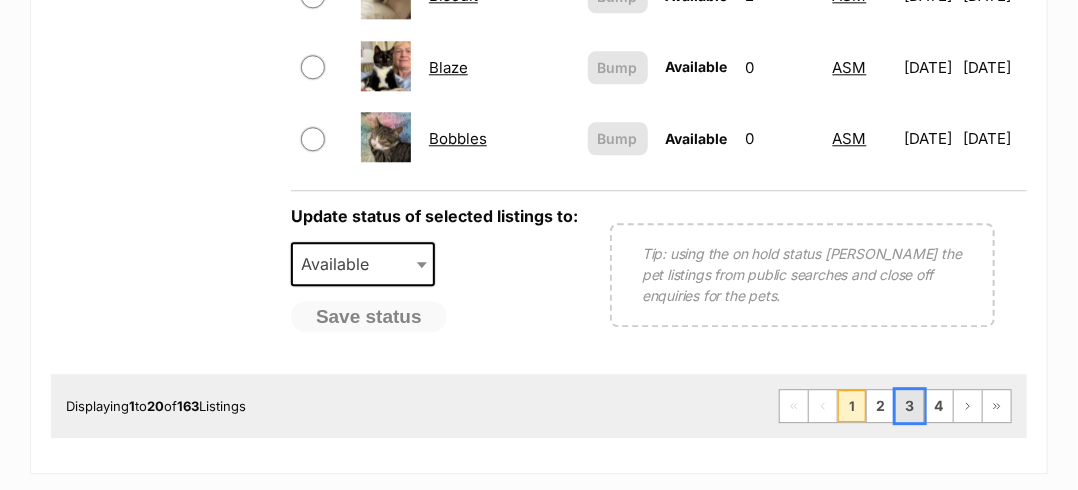 click on "3" at bounding box center [910, 406] 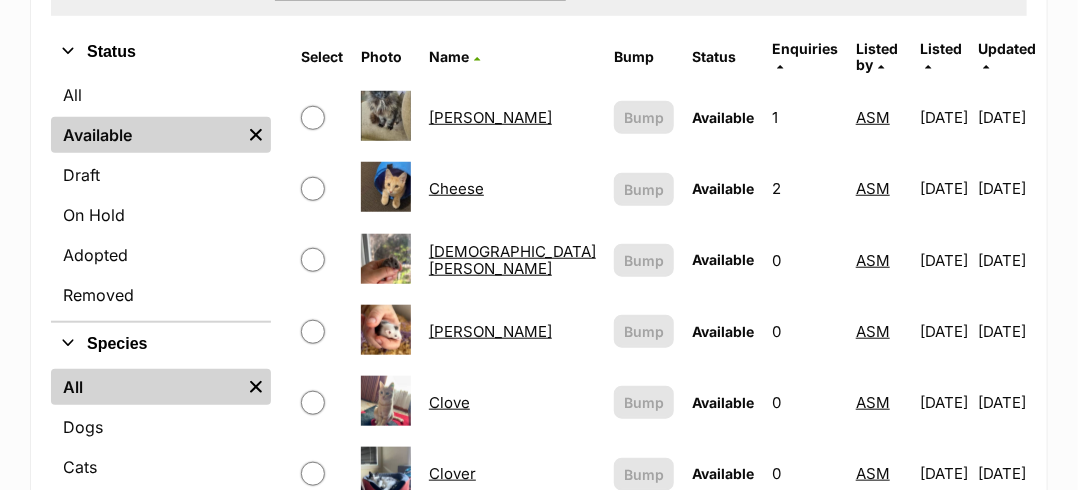 scroll, scrollTop: 1089, scrollLeft: 0, axis: vertical 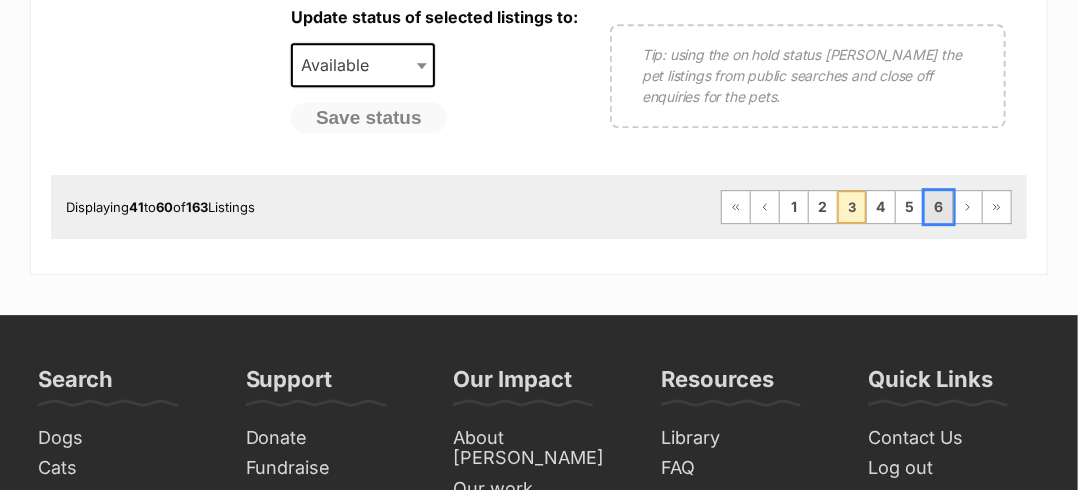 click on "6" at bounding box center [939, 207] 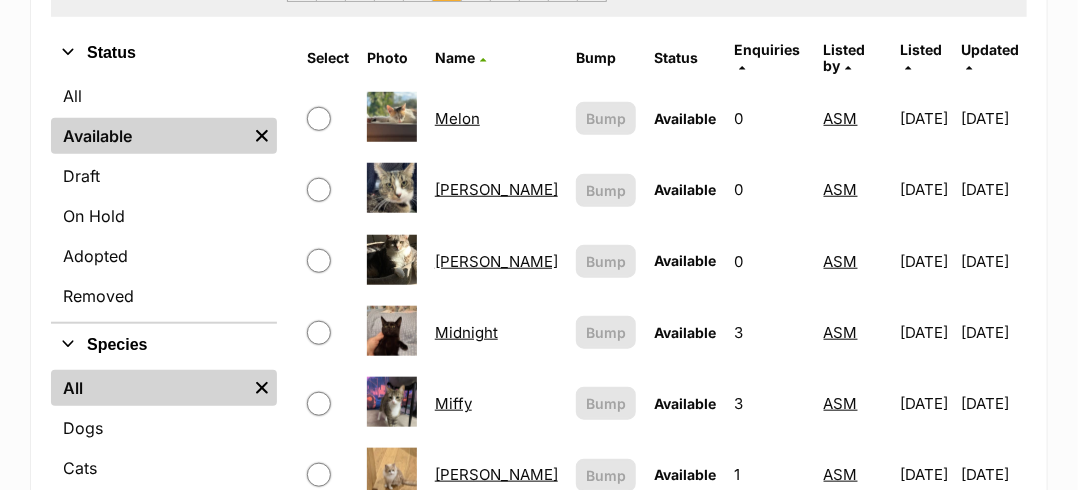 scroll, scrollTop: 500, scrollLeft: 0, axis: vertical 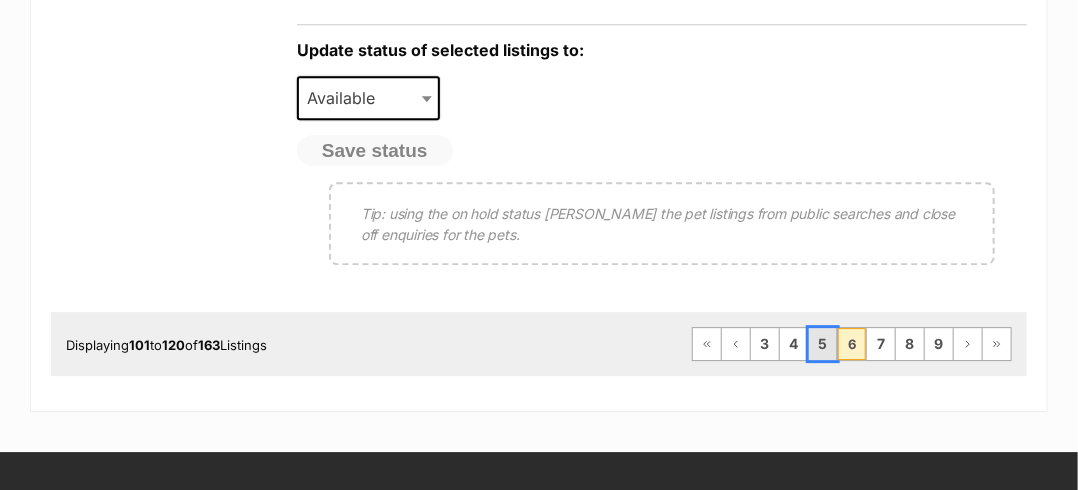 click on "5" at bounding box center [823, 344] 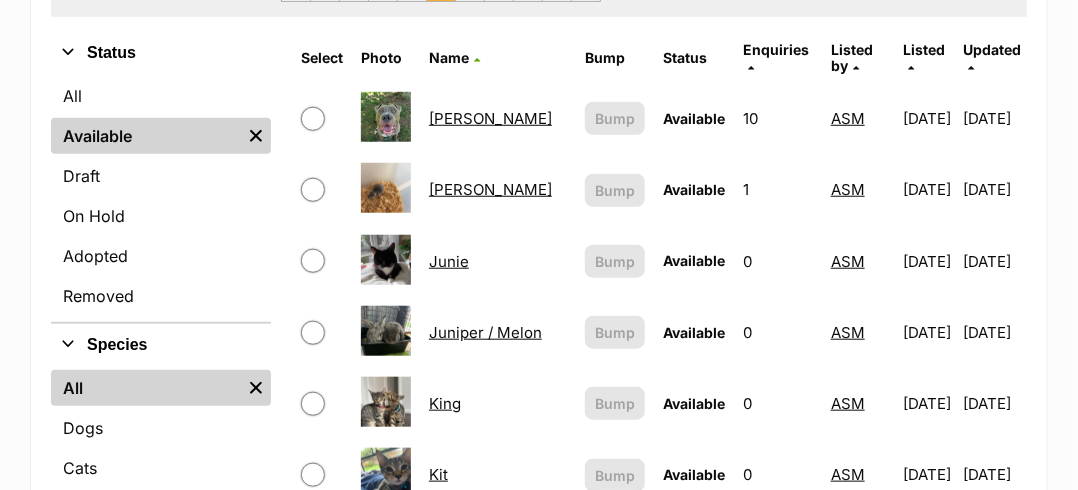 scroll, scrollTop: 0, scrollLeft: 0, axis: both 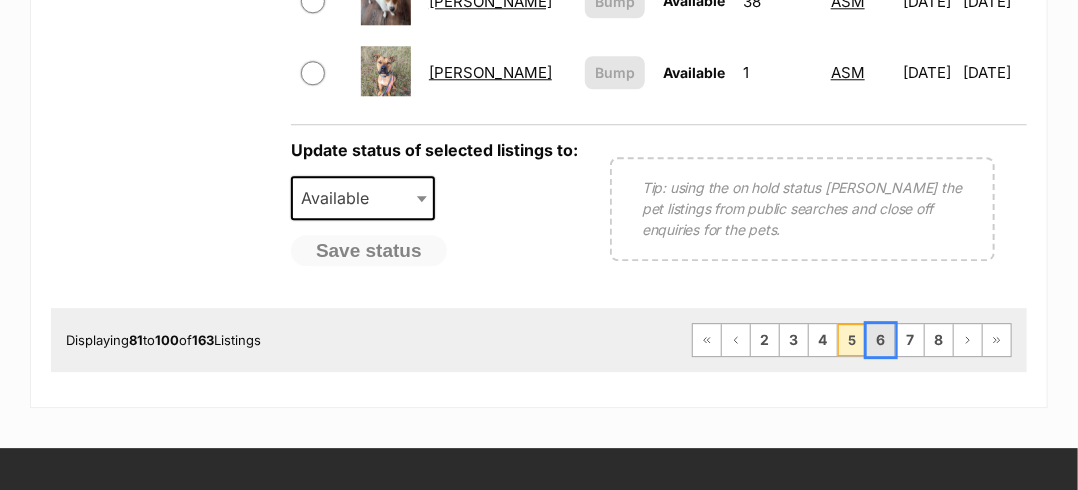 click on "6" at bounding box center (881, 340) 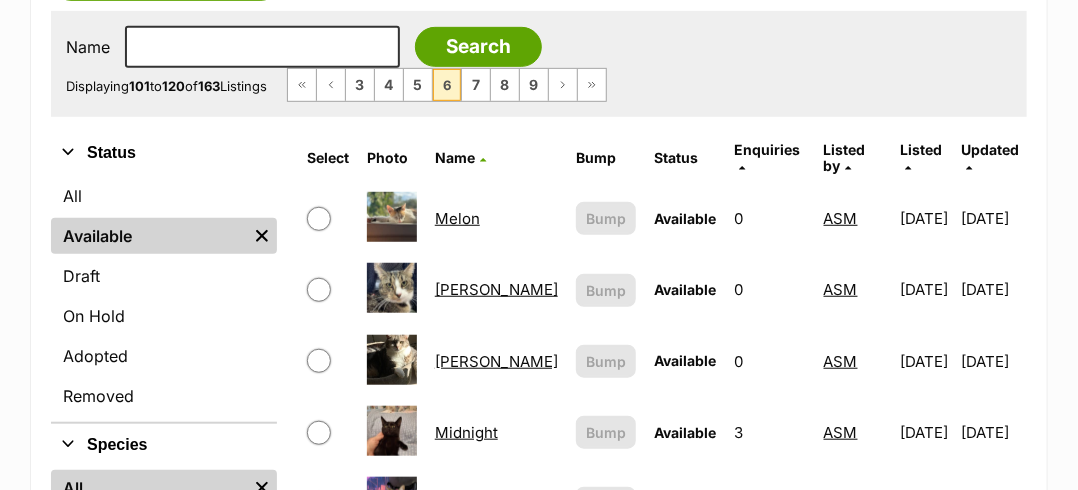 scroll, scrollTop: 0, scrollLeft: 0, axis: both 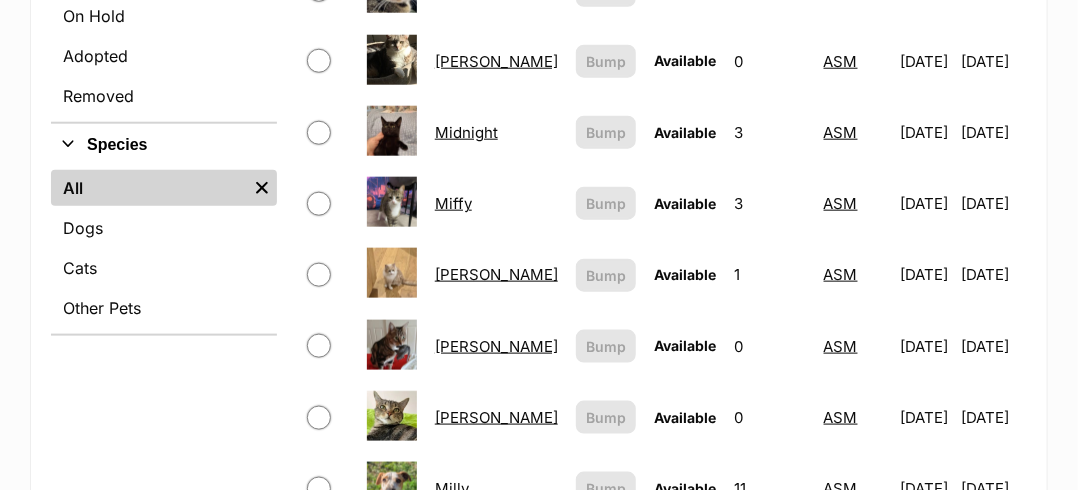 click on "[PERSON_NAME]" at bounding box center (496, 274) 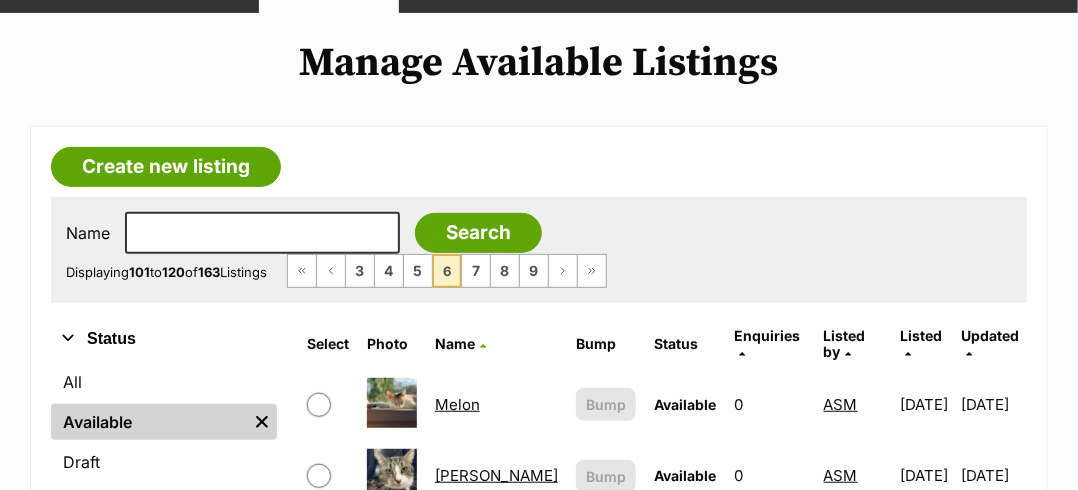 scroll, scrollTop: 0, scrollLeft: 0, axis: both 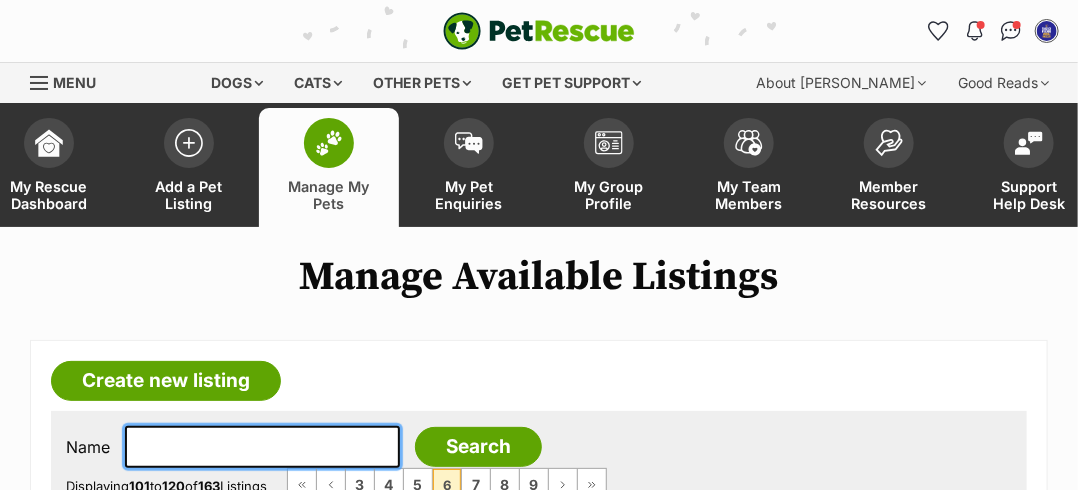 click at bounding box center (262, 447) 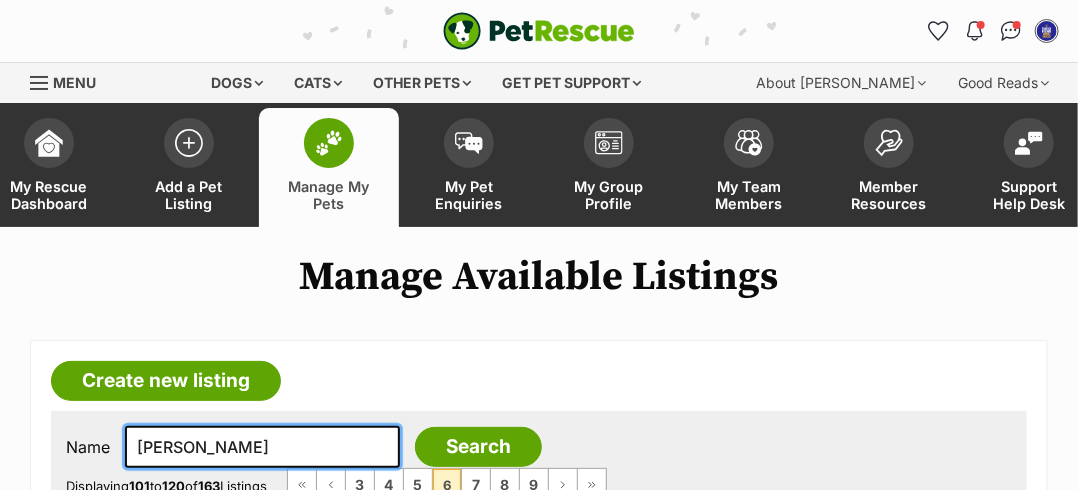 type on "[PERSON_NAME]" 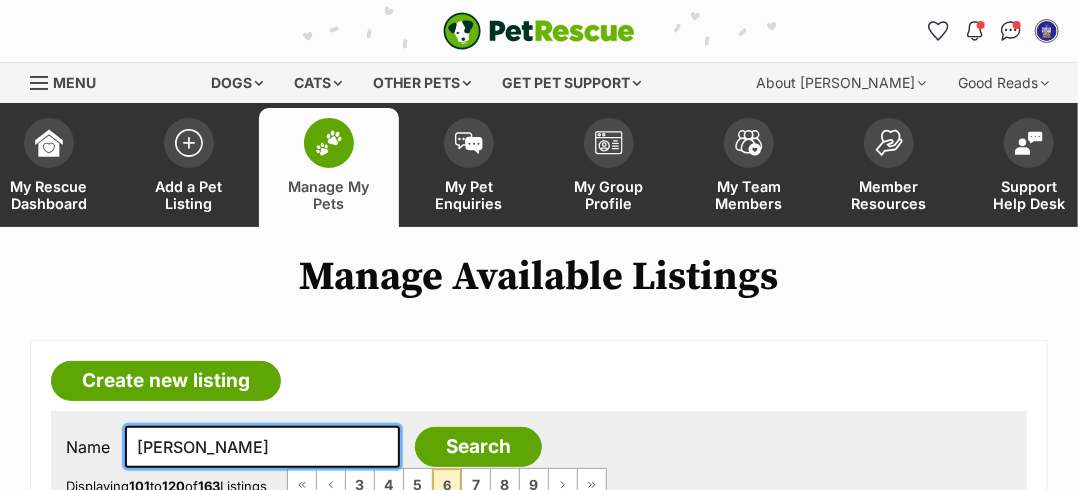 click on "Search" at bounding box center (478, 447) 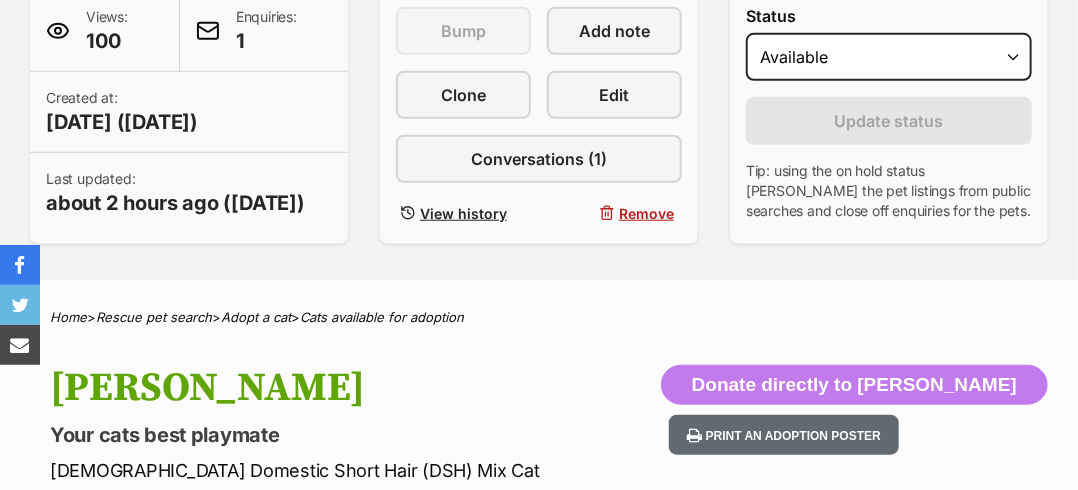 scroll, scrollTop: 500, scrollLeft: 0, axis: vertical 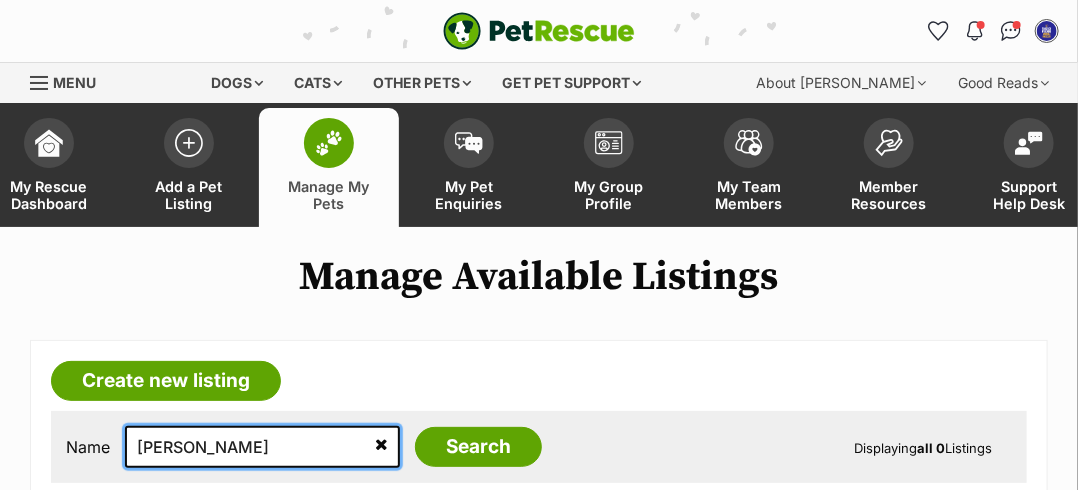 click on "sarah" at bounding box center (262, 447) 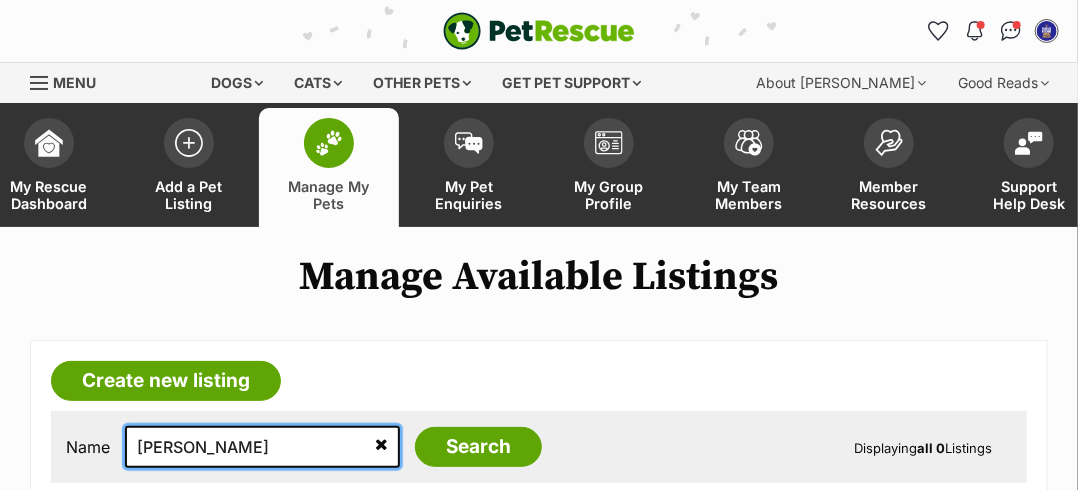 type on "[PERSON_NAME]" 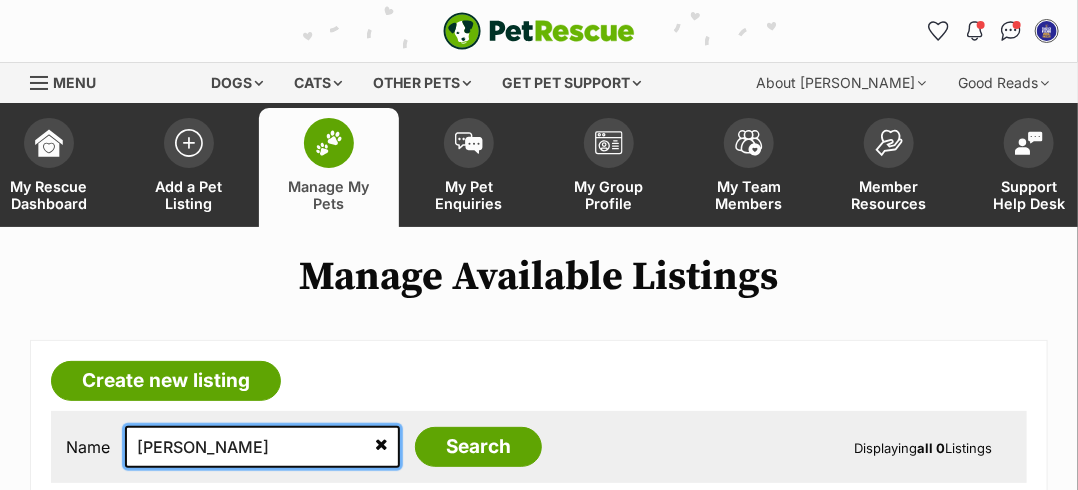 click on "Search" at bounding box center [478, 447] 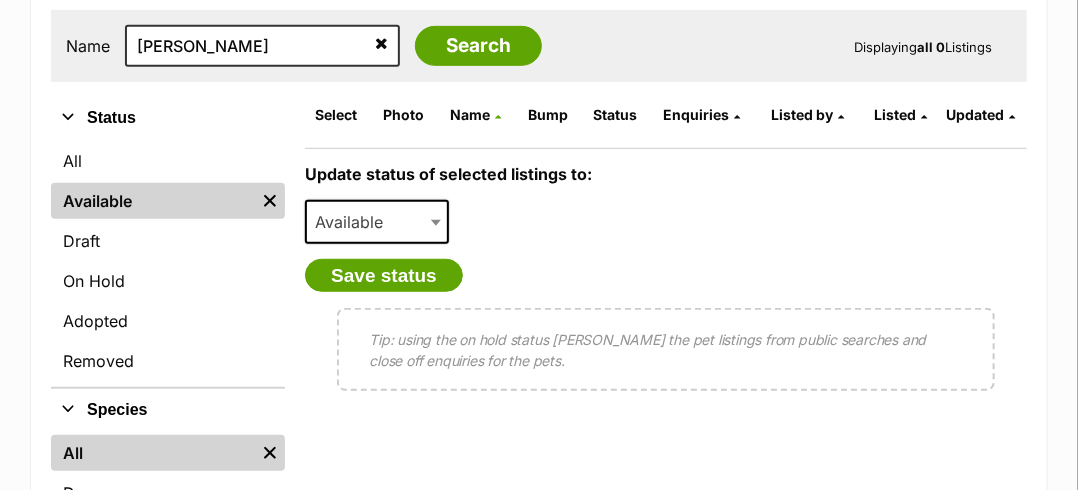 scroll, scrollTop: 300, scrollLeft: 0, axis: vertical 